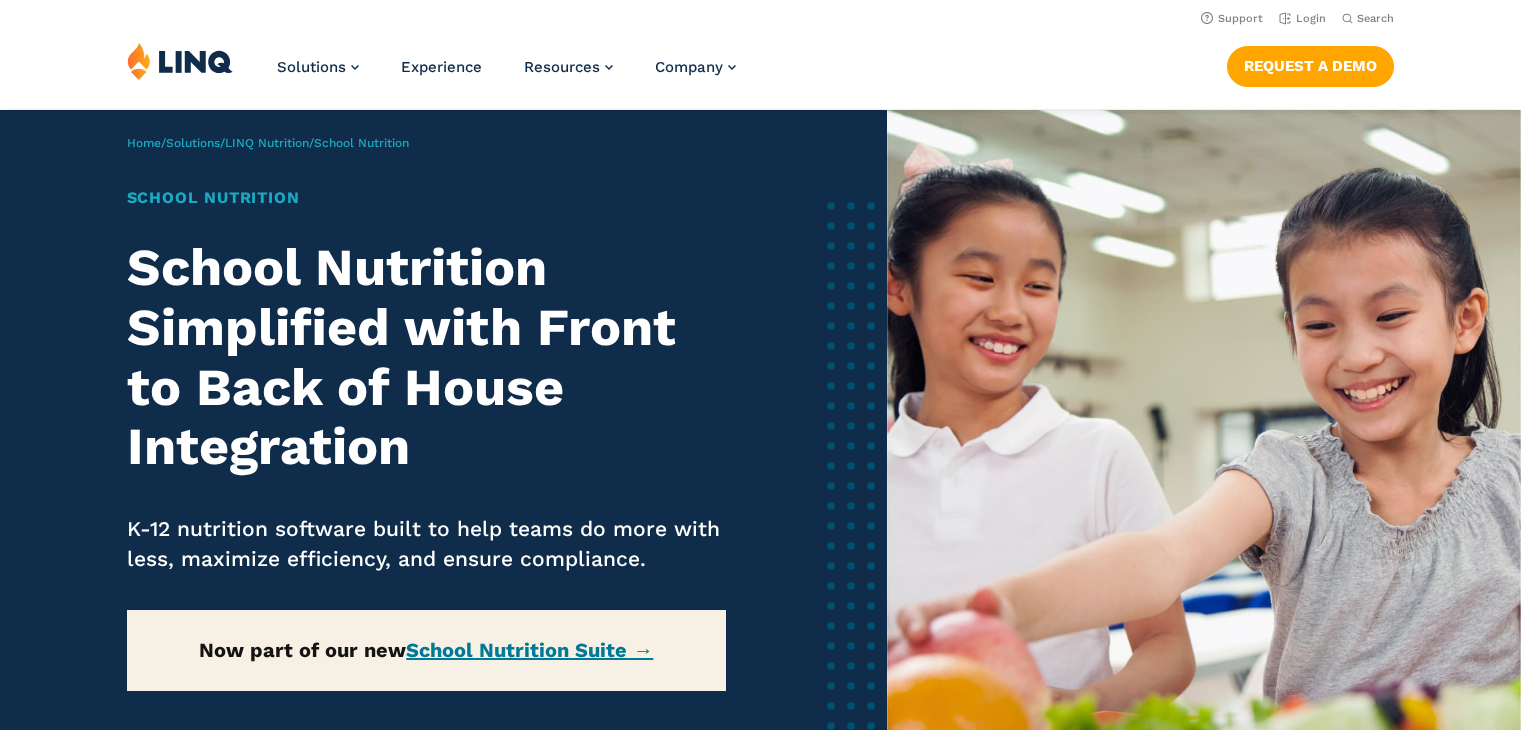 scroll, scrollTop: 0, scrollLeft: 0, axis: both 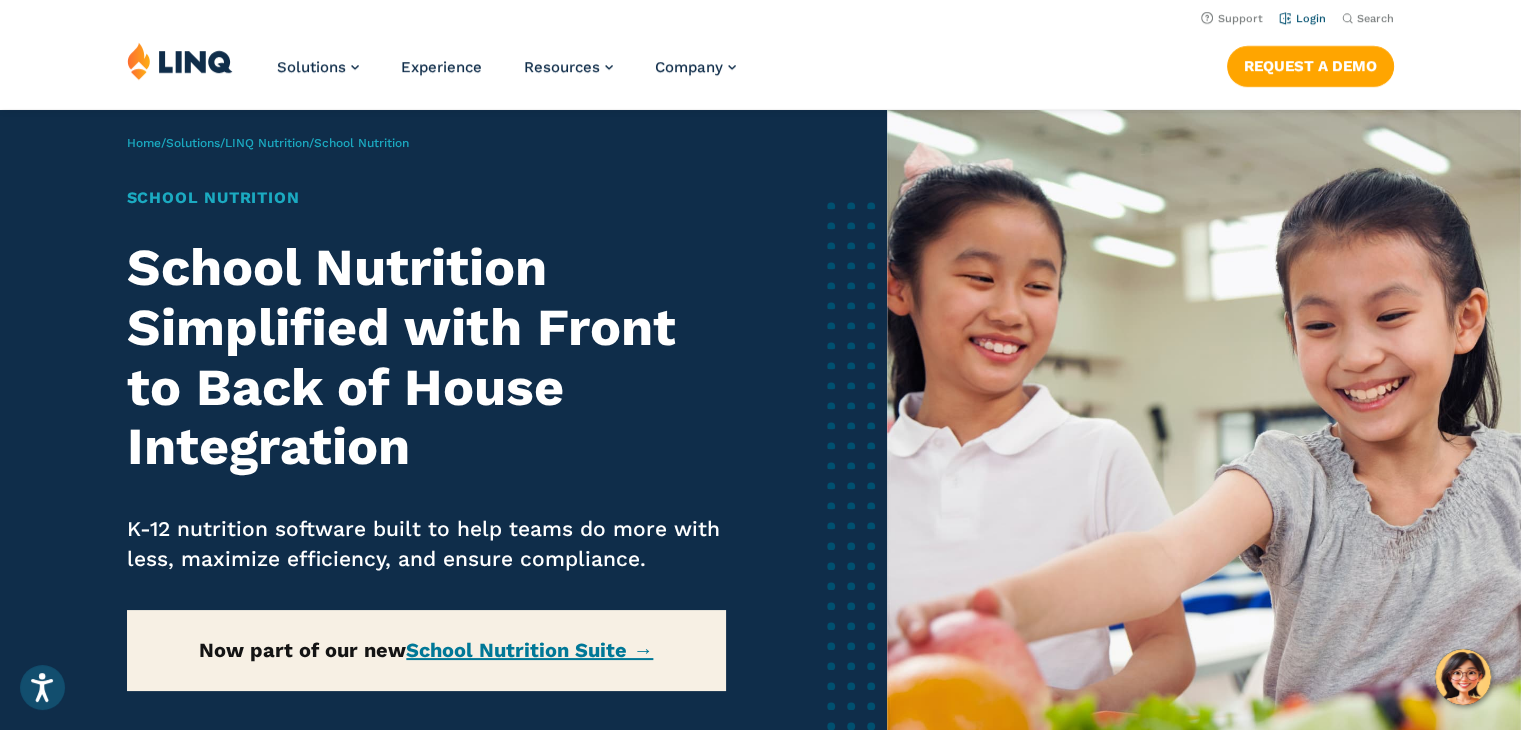 click on "Login" at bounding box center [1302, 18] 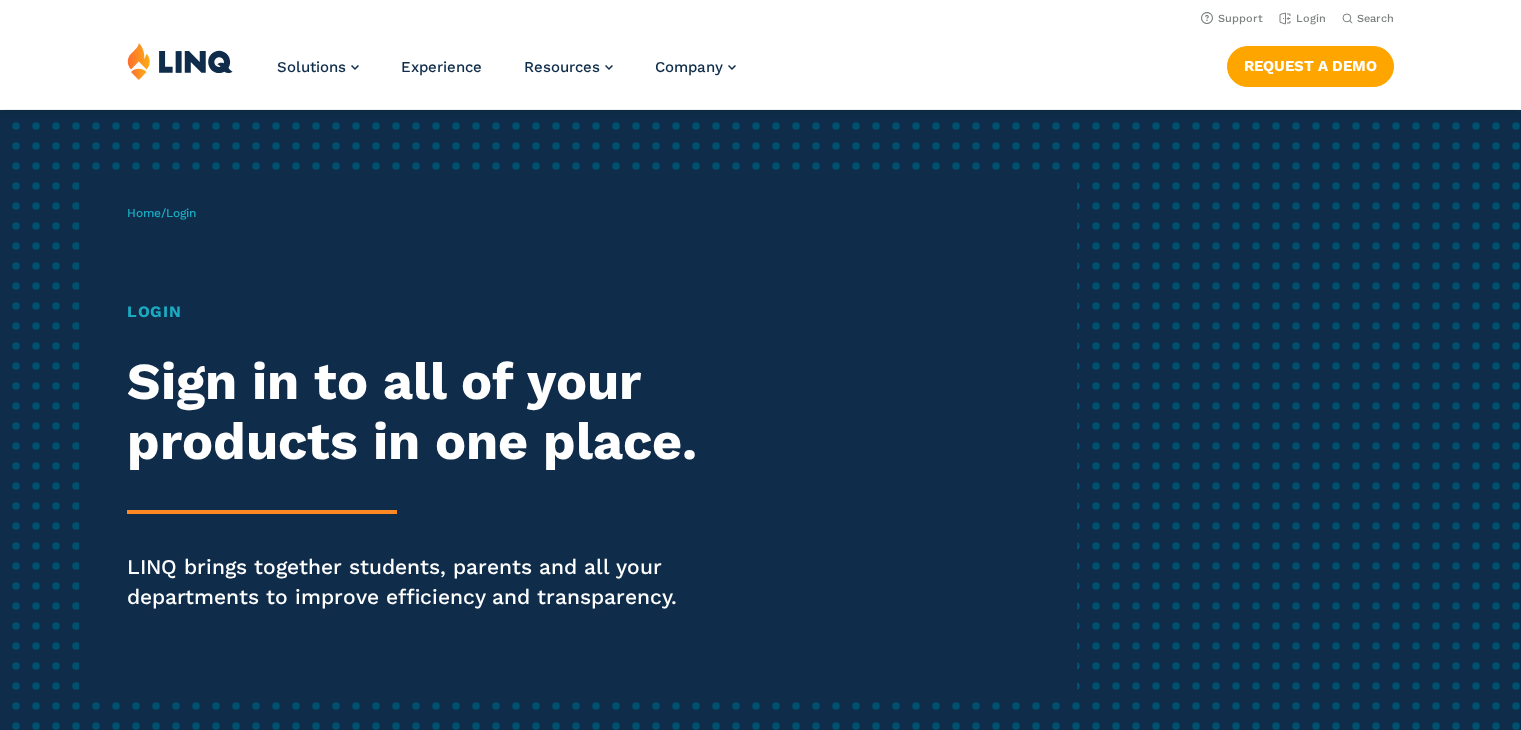 scroll, scrollTop: 0, scrollLeft: 0, axis: both 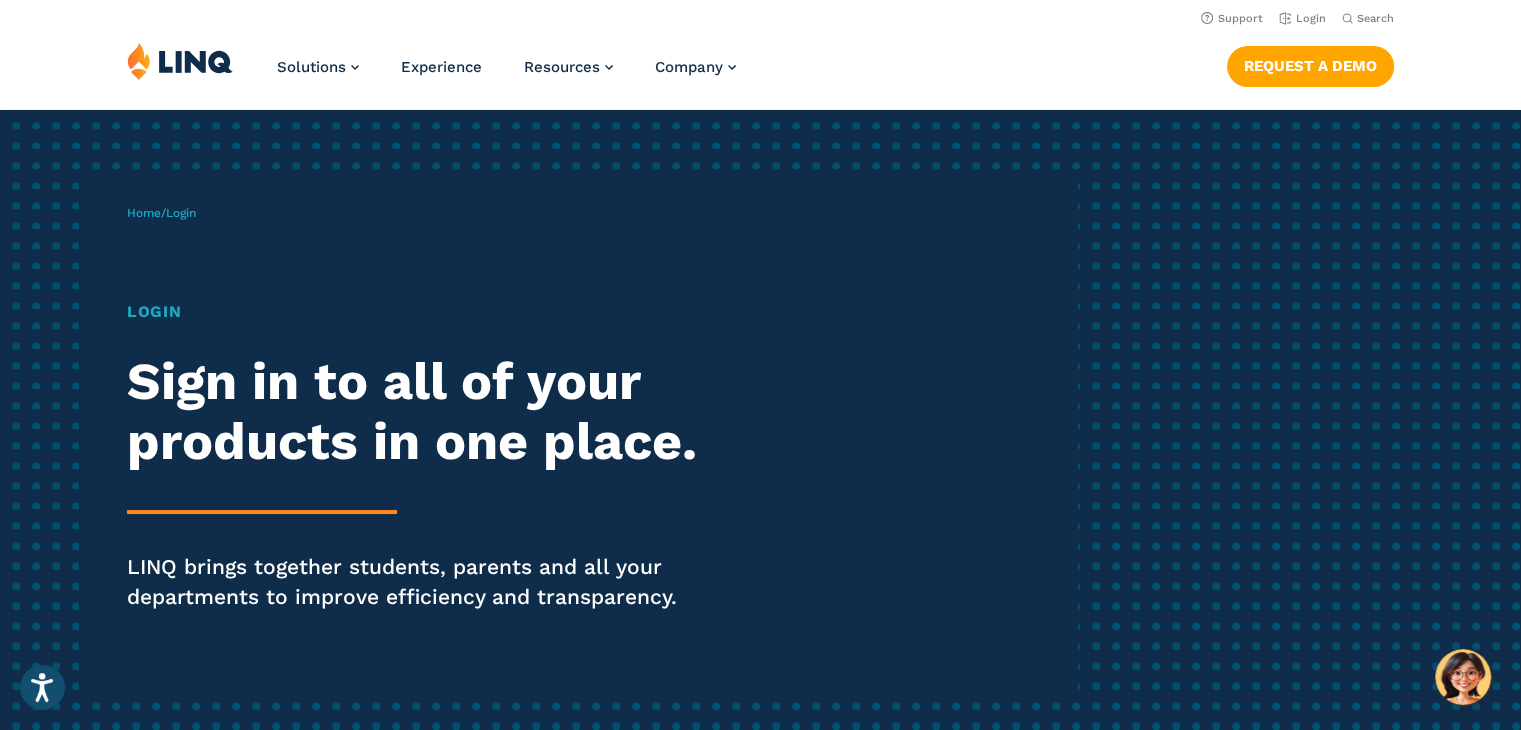 click on "Login" at bounding box center (181, 213) 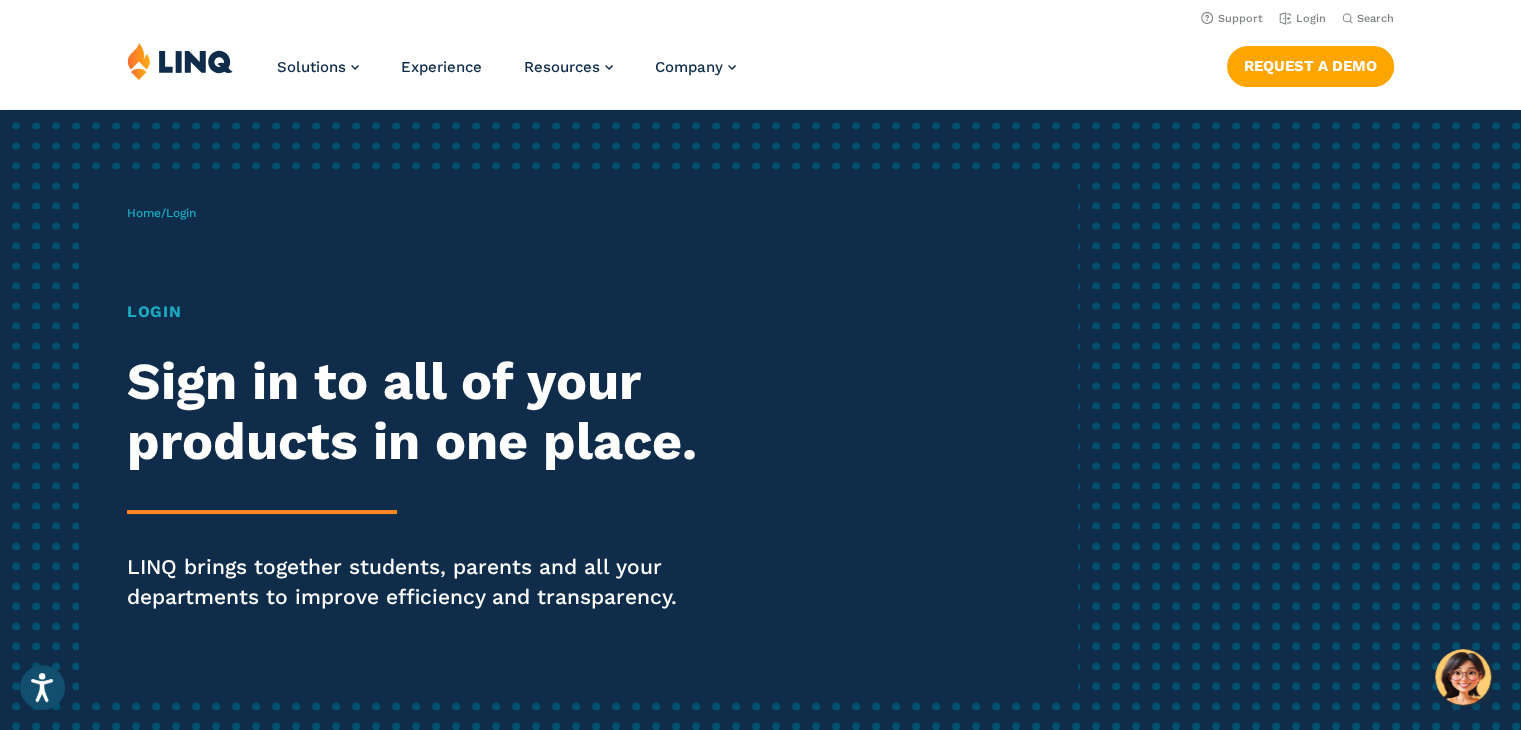 click on "Home  /  Login" at bounding box center (161, 213) 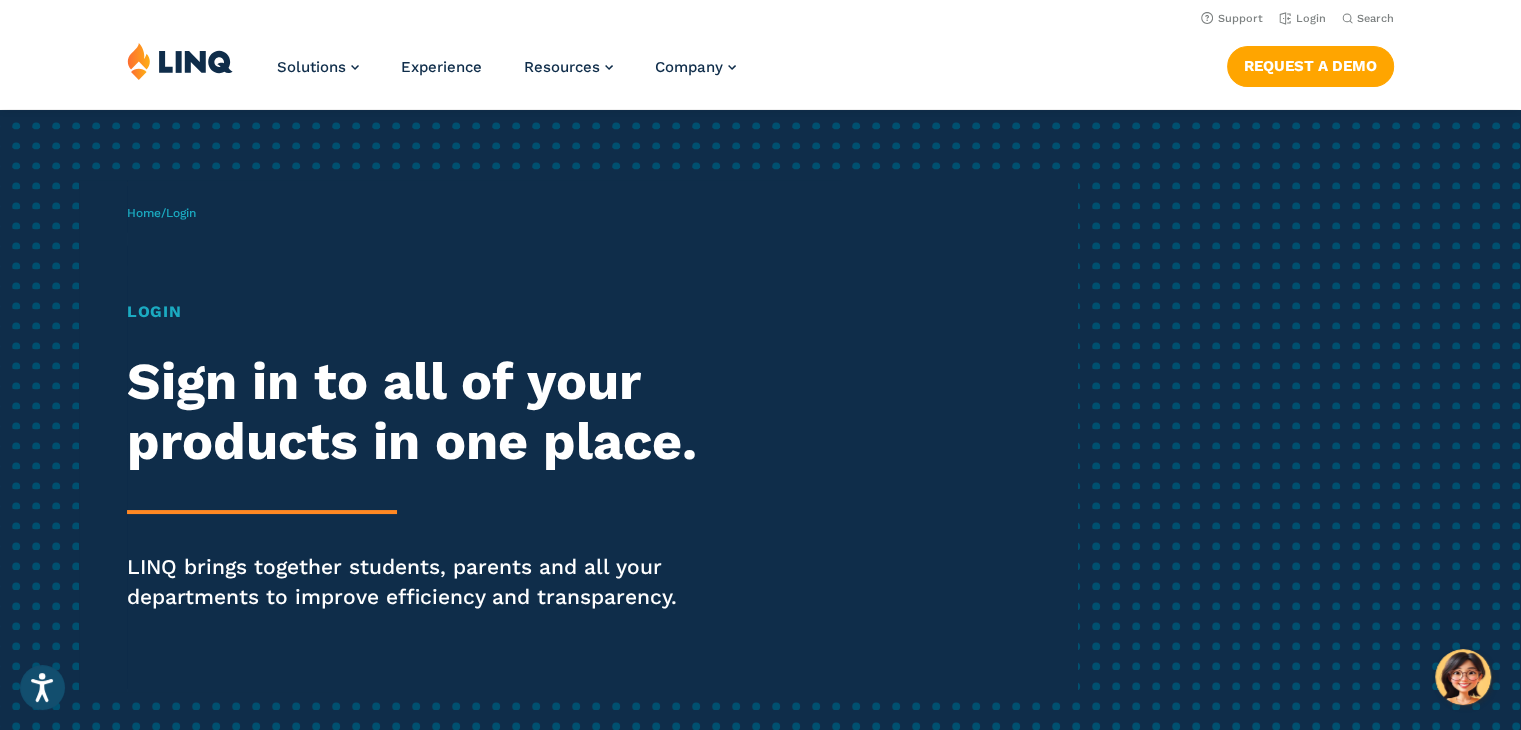 click on "Login" at bounding box center (181, 213) 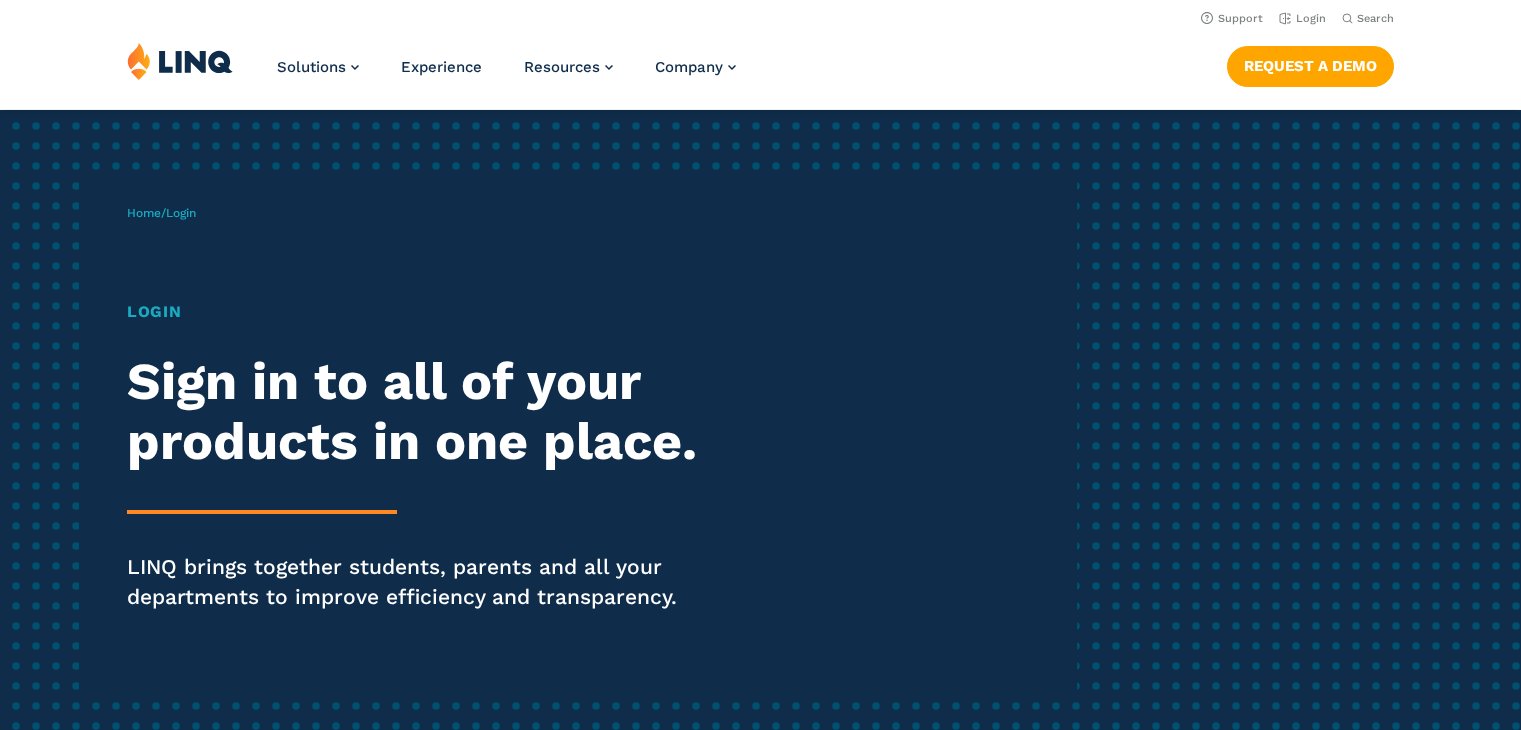 scroll, scrollTop: 0, scrollLeft: 0, axis: both 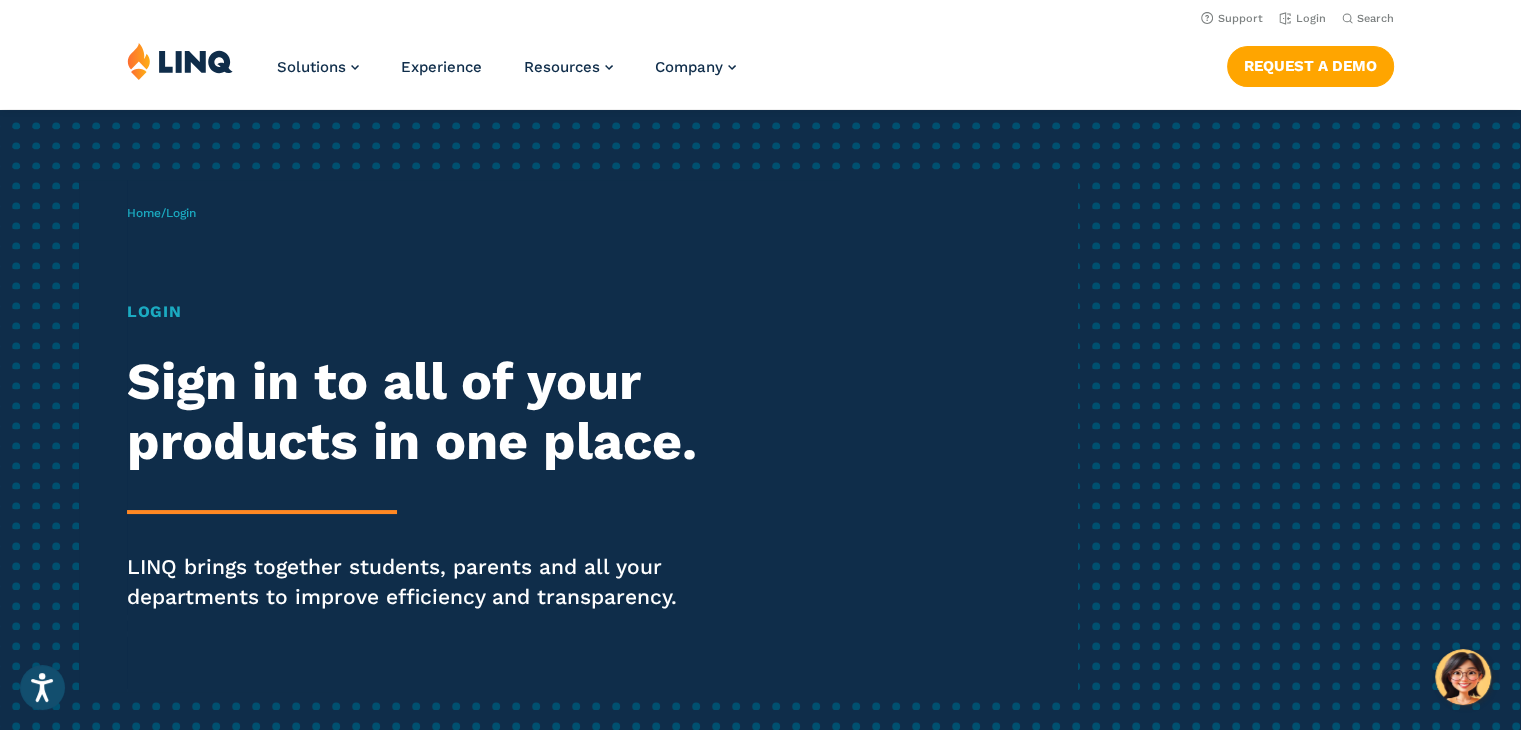 click on "Login" at bounding box center [181, 213] 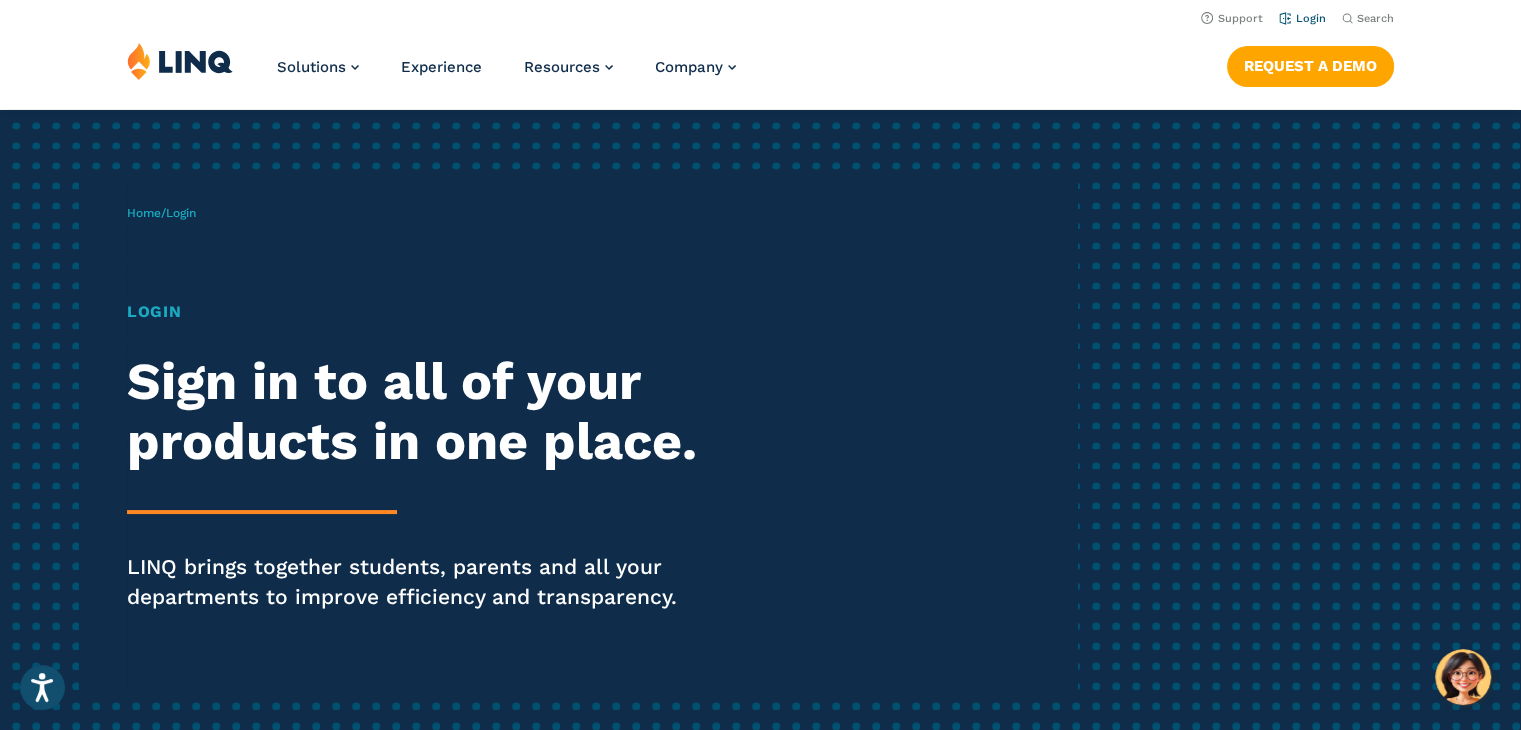 click on "Login" at bounding box center (1302, 18) 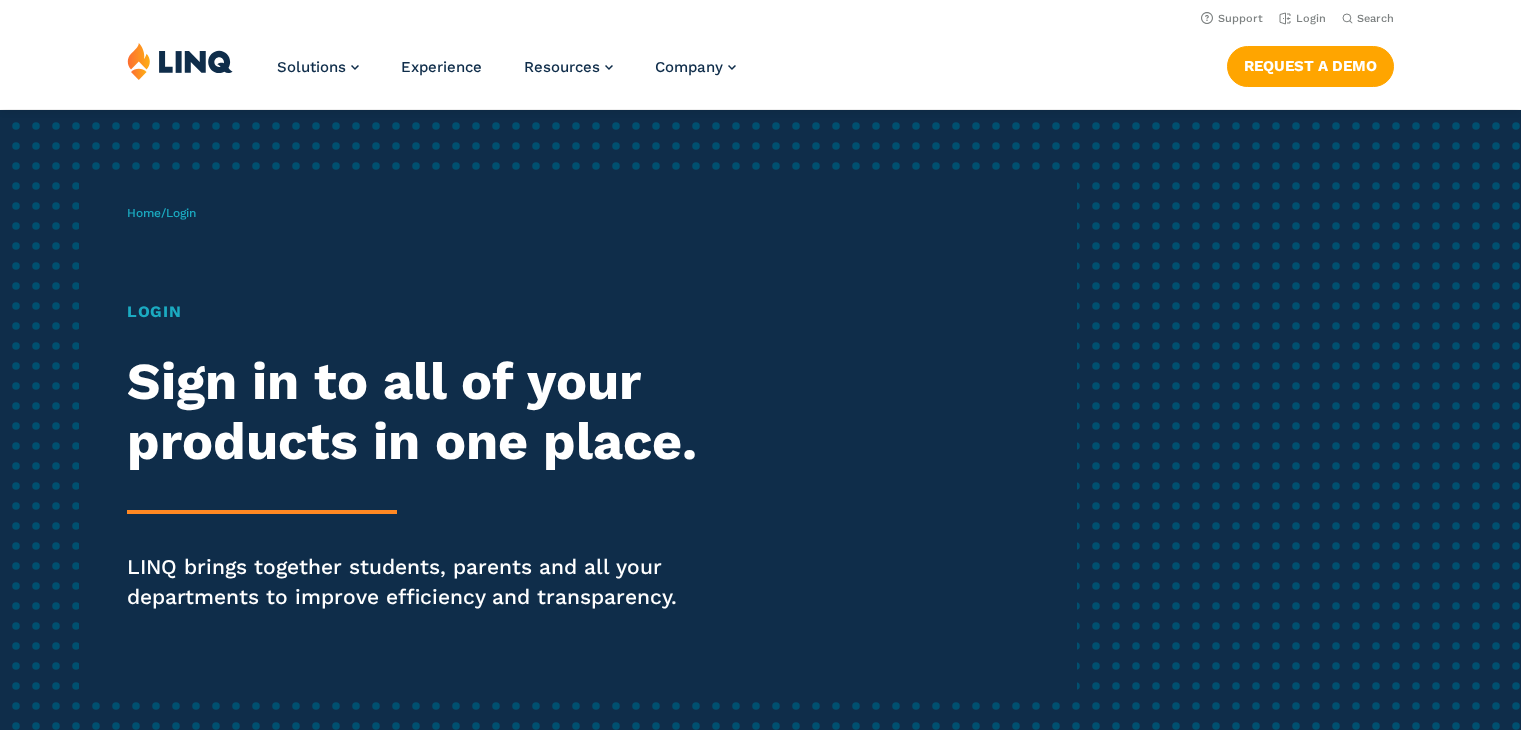 scroll, scrollTop: 0, scrollLeft: 0, axis: both 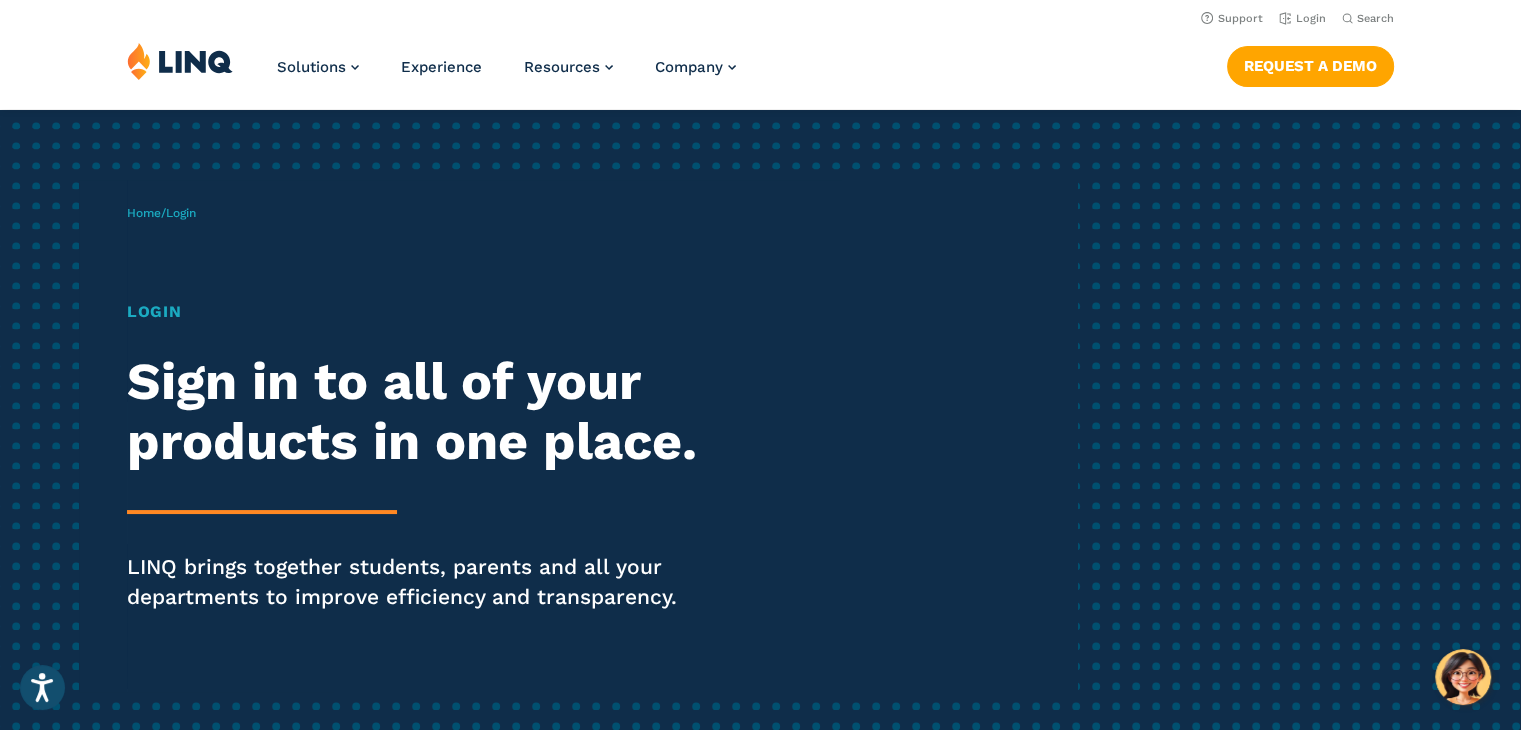 click on "Login" at bounding box center [420, 312] 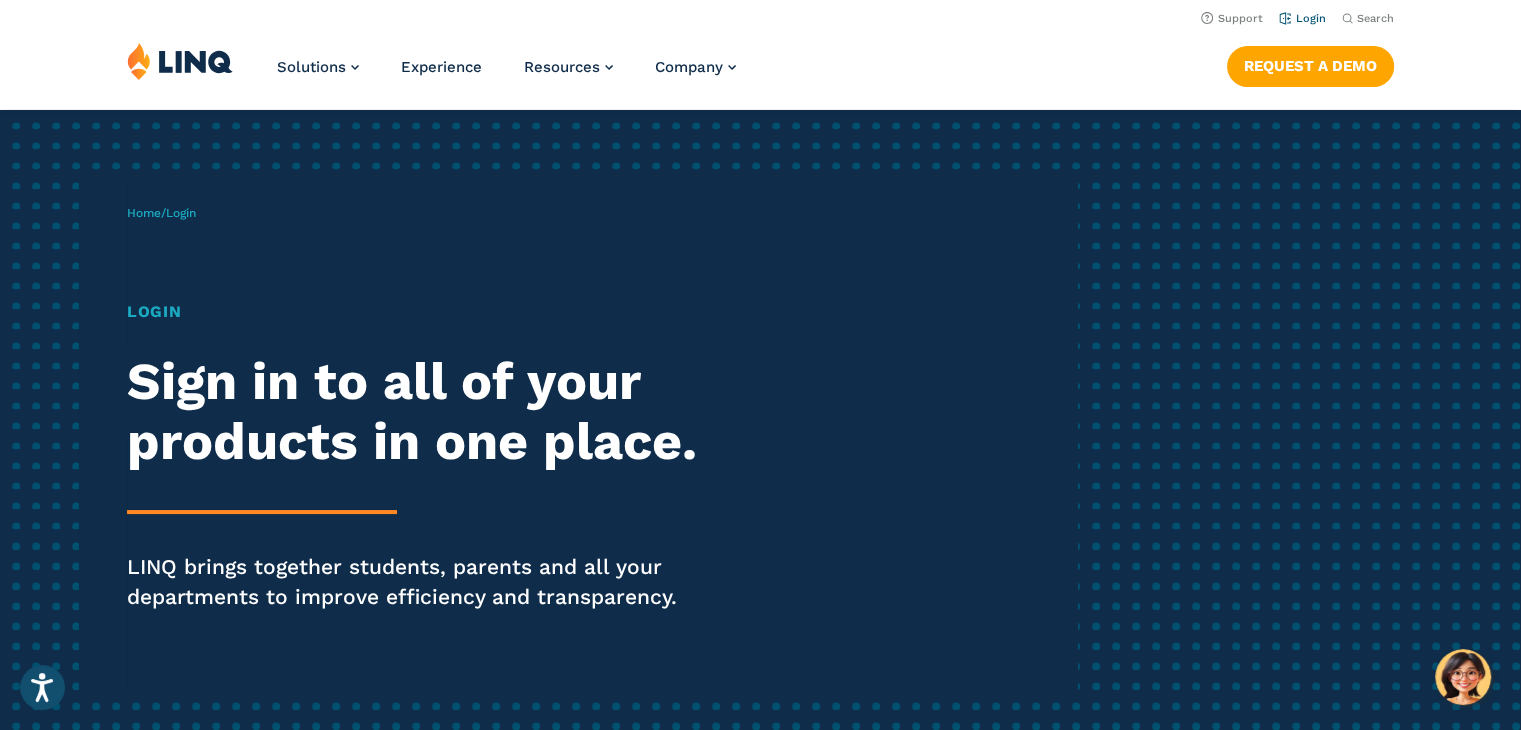 click on "Login" at bounding box center [1302, 18] 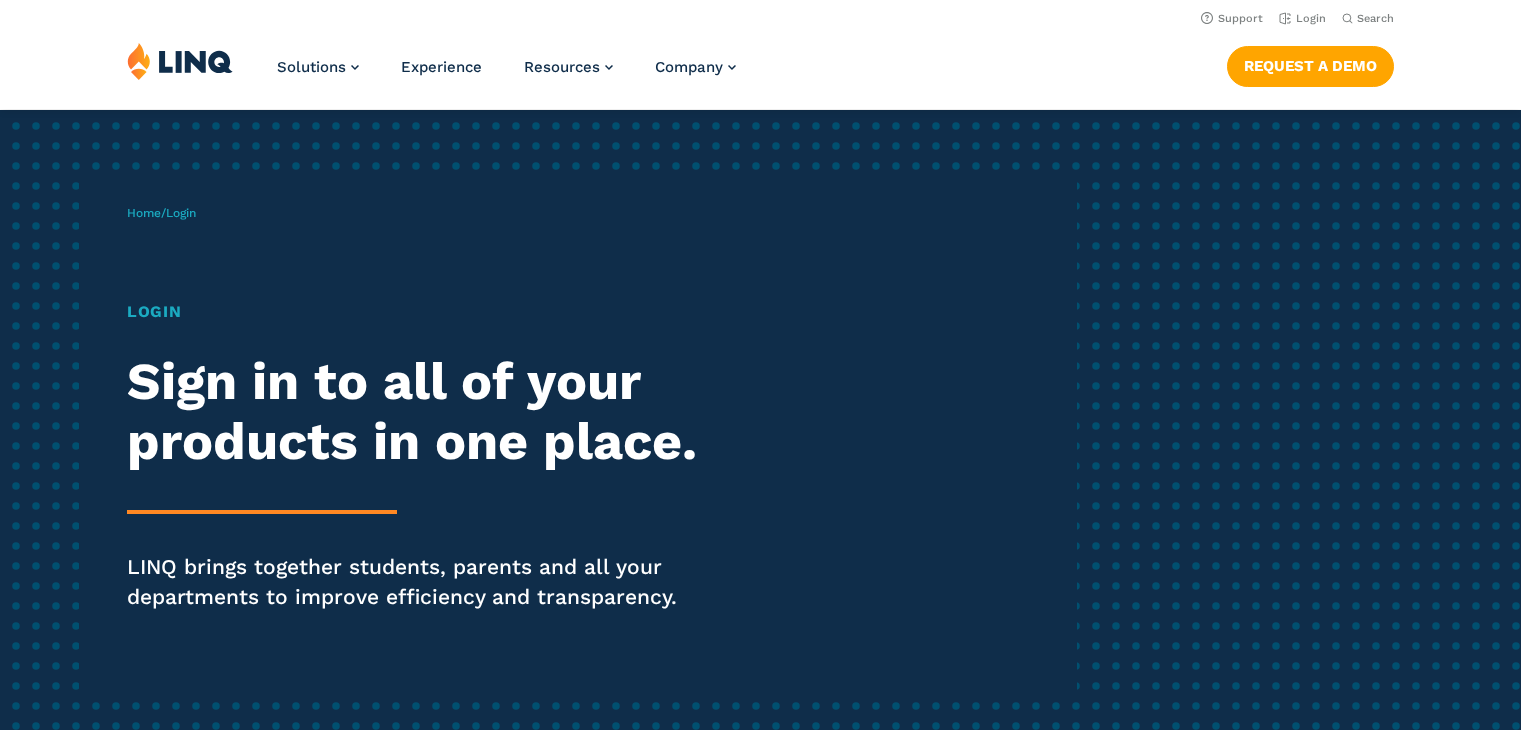 scroll, scrollTop: 0, scrollLeft: 0, axis: both 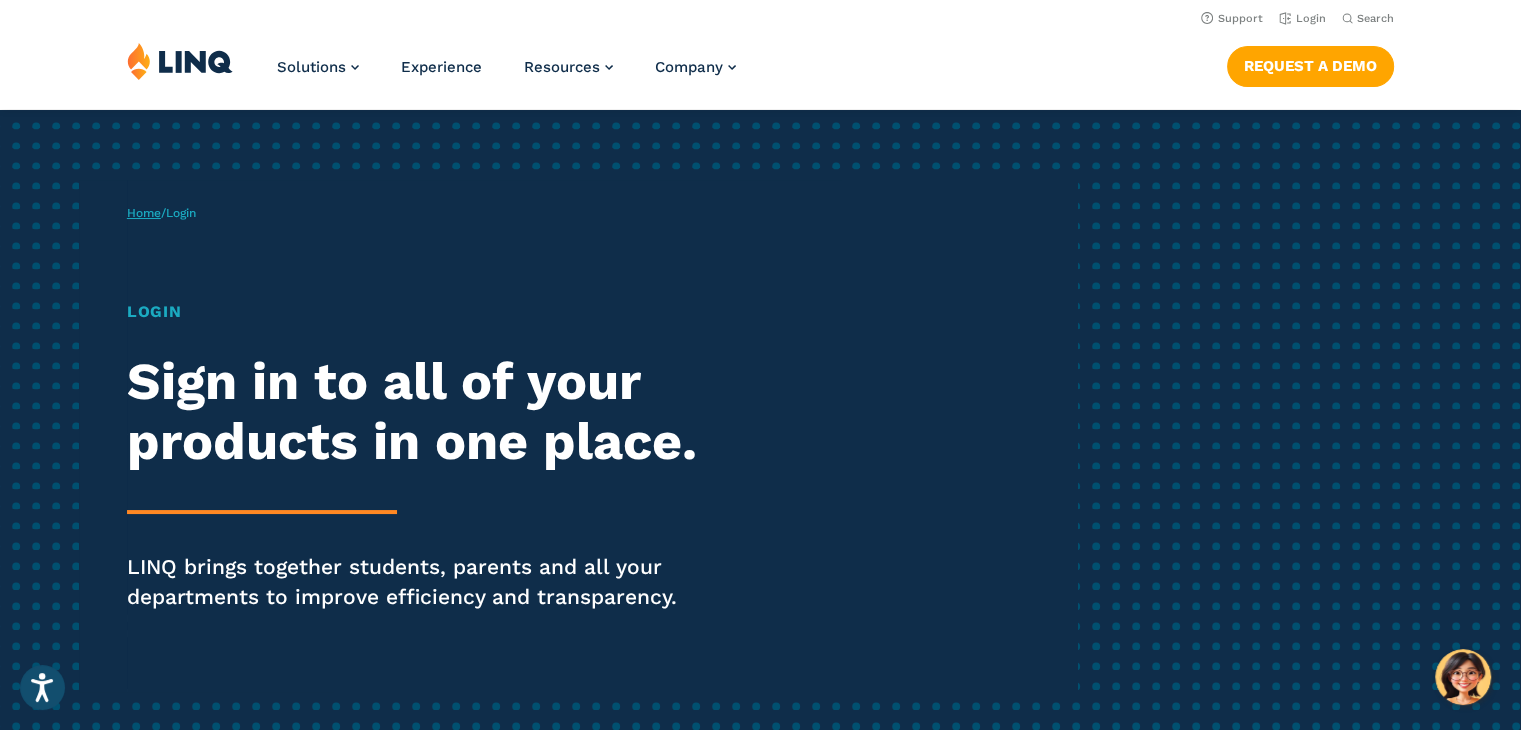 click on "Home" at bounding box center [144, 213] 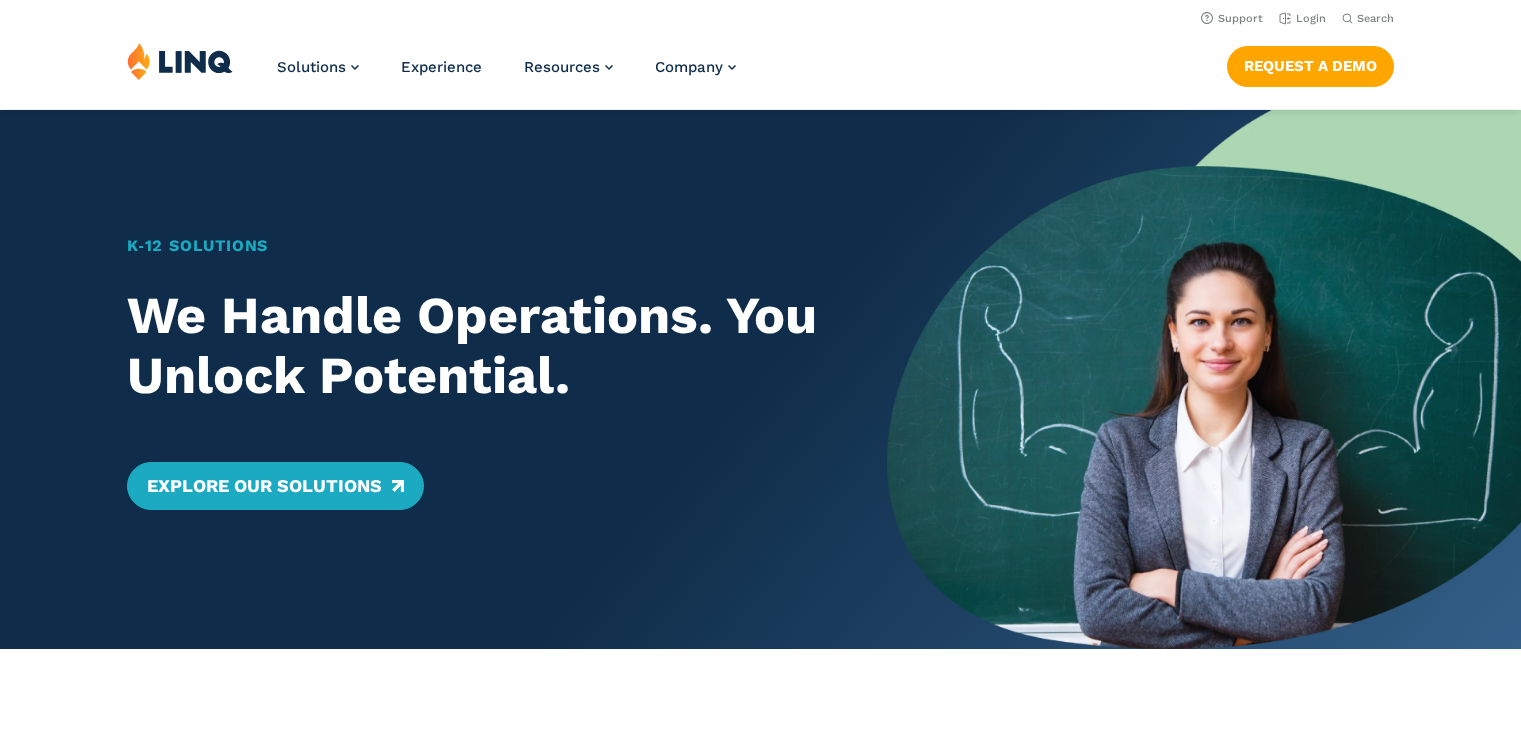 scroll, scrollTop: 0, scrollLeft: 0, axis: both 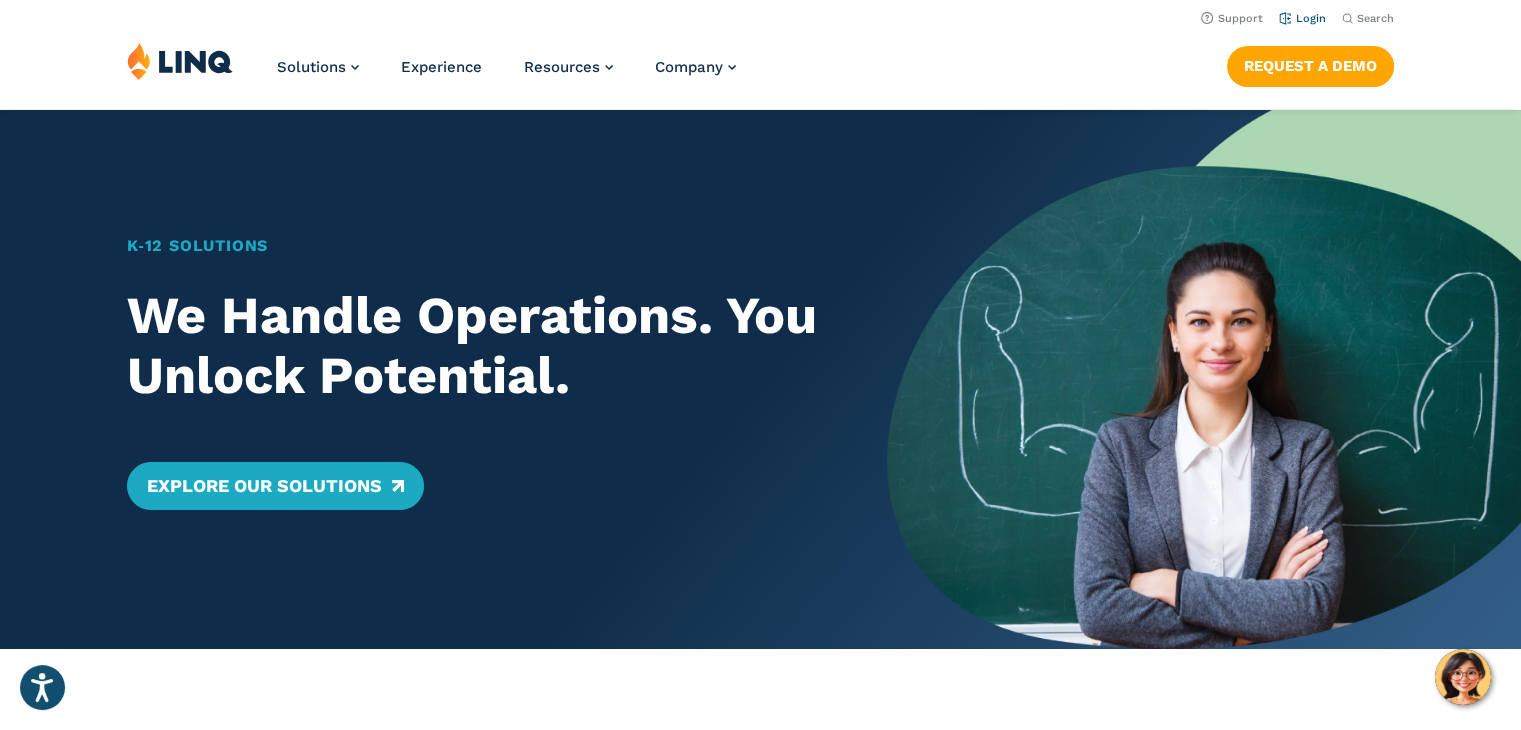 click on "Login" at bounding box center [1302, 18] 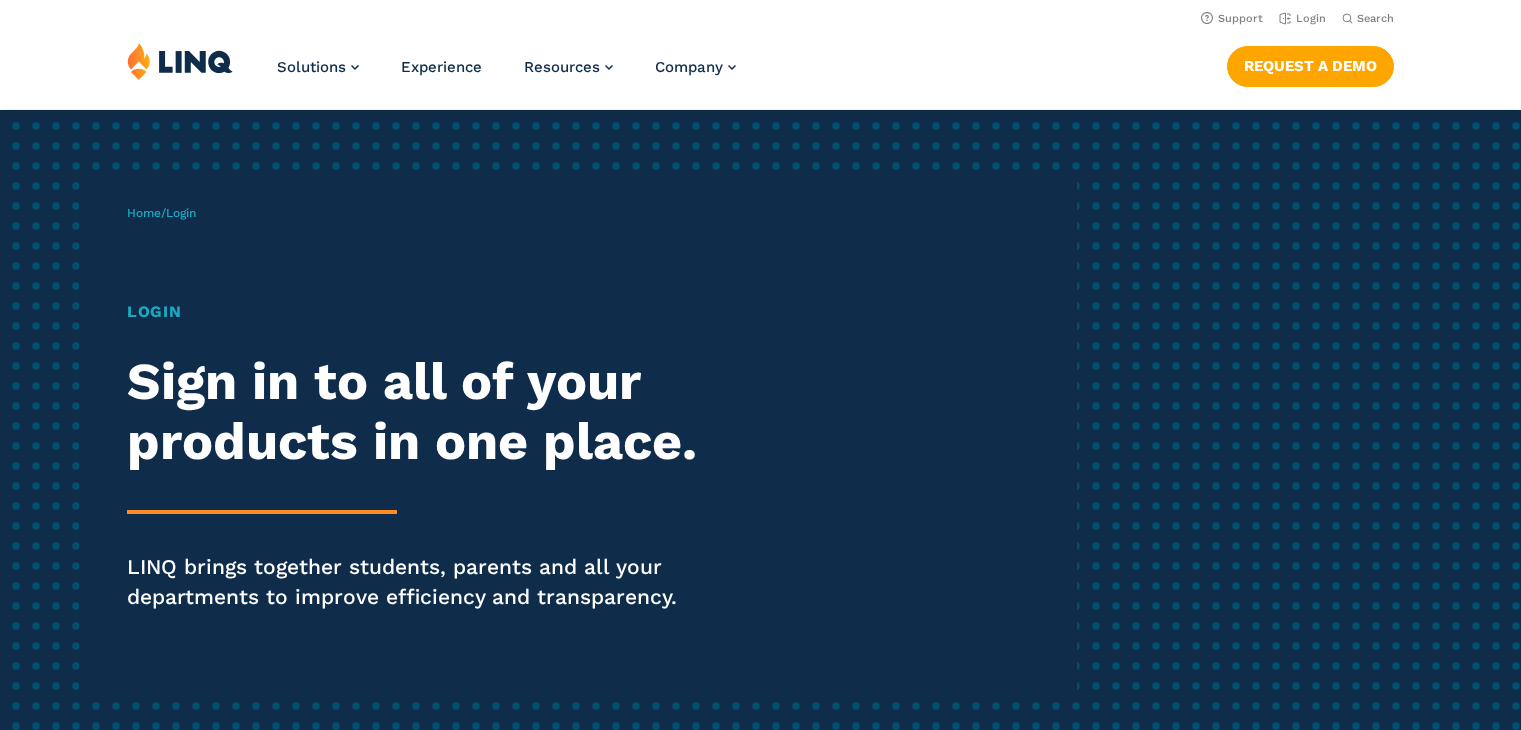 scroll, scrollTop: 0, scrollLeft: 0, axis: both 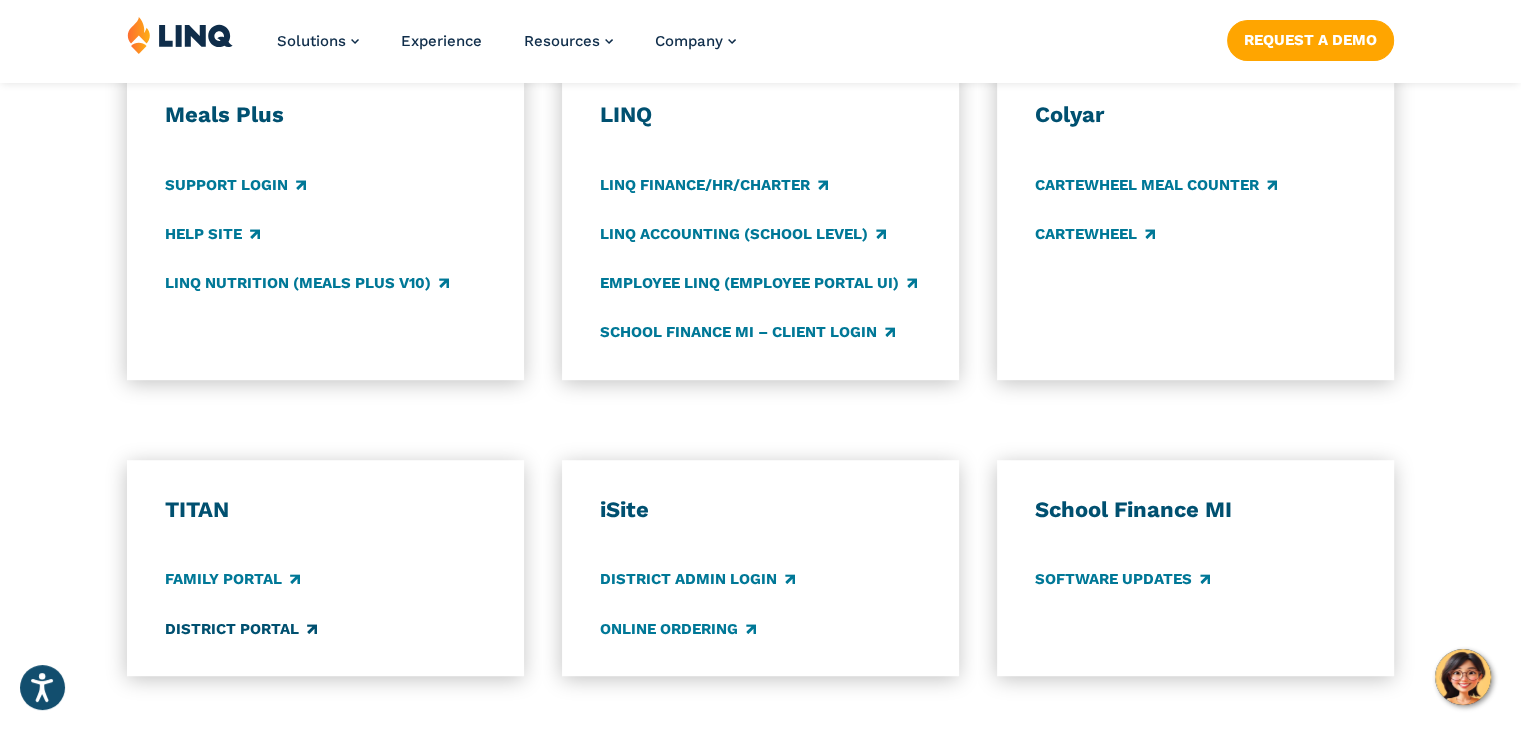 click on "District Portal" at bounding box center [241, 629] 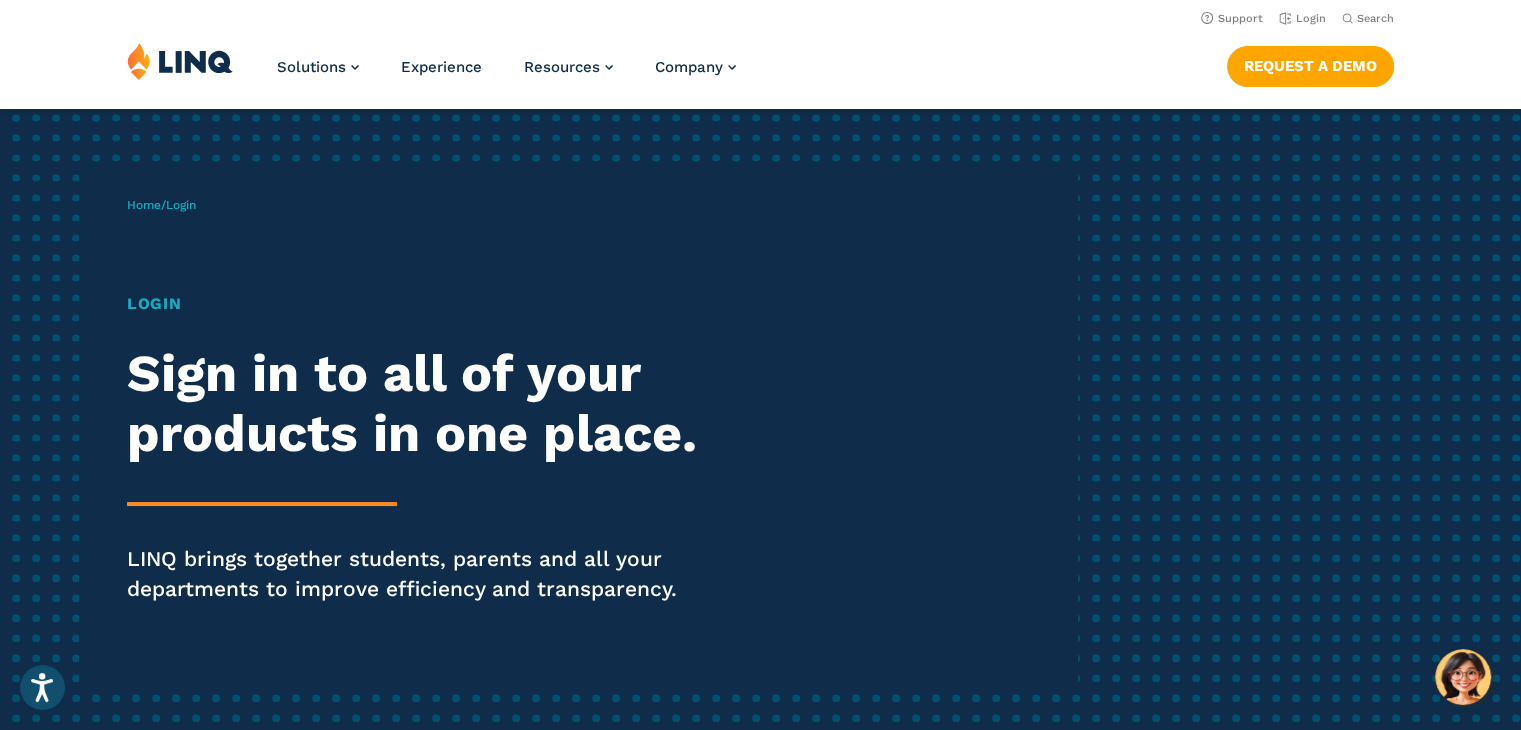 scroll, scrollTop: 0, scrollLeft: 0, axis: both 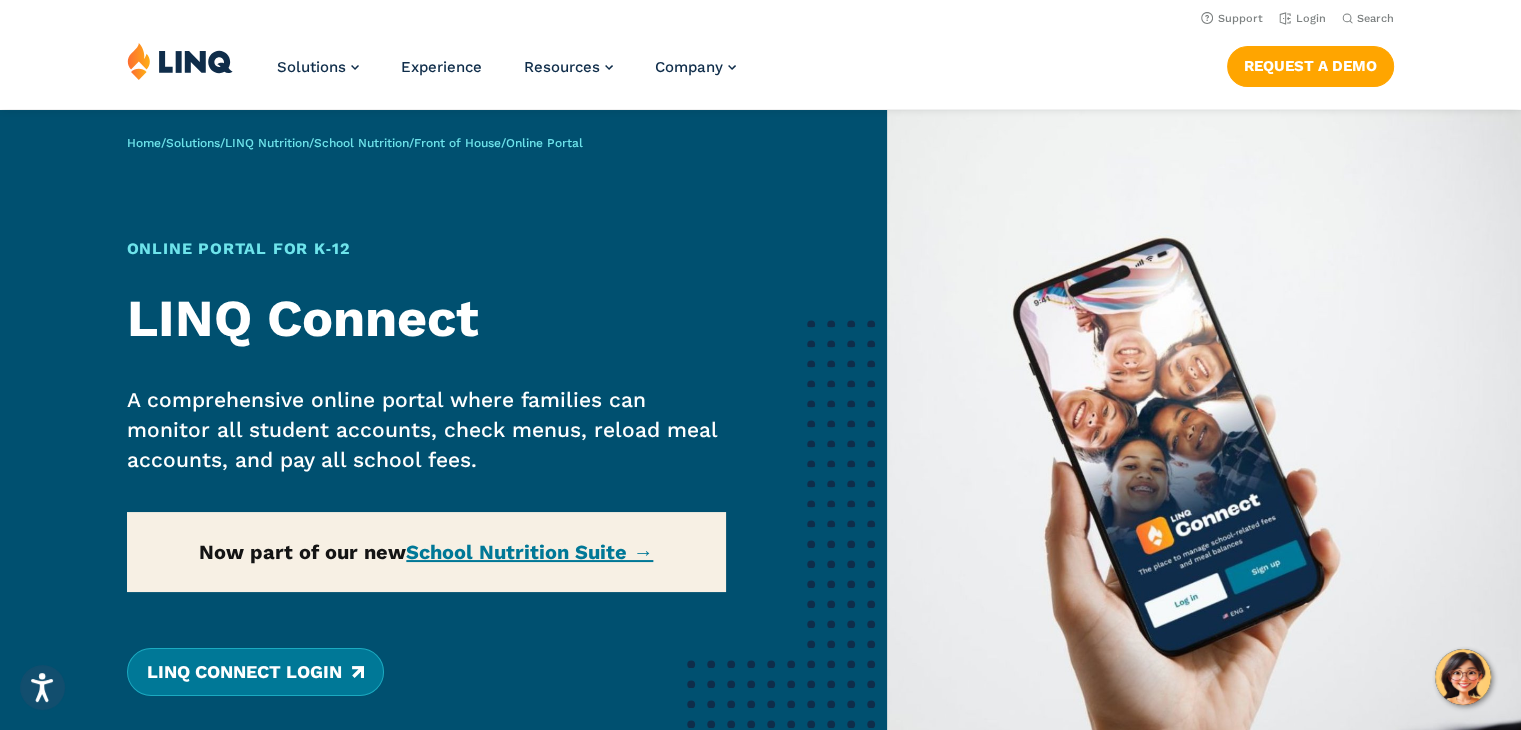 click on "LINQ Connect Login" at bounding box center [255, 672] 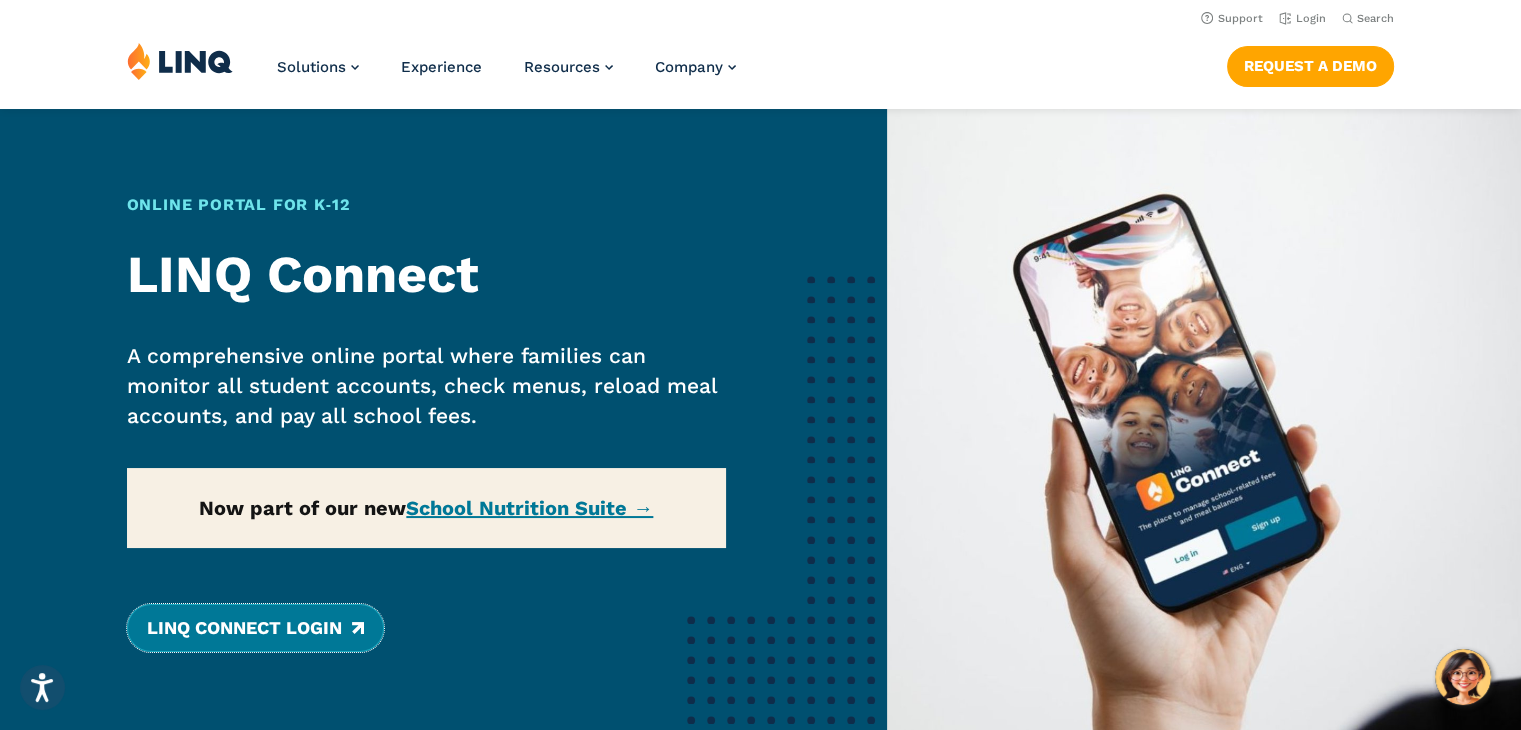 scroll, scrollTop: 0, scrollLeft: 0, axis: both 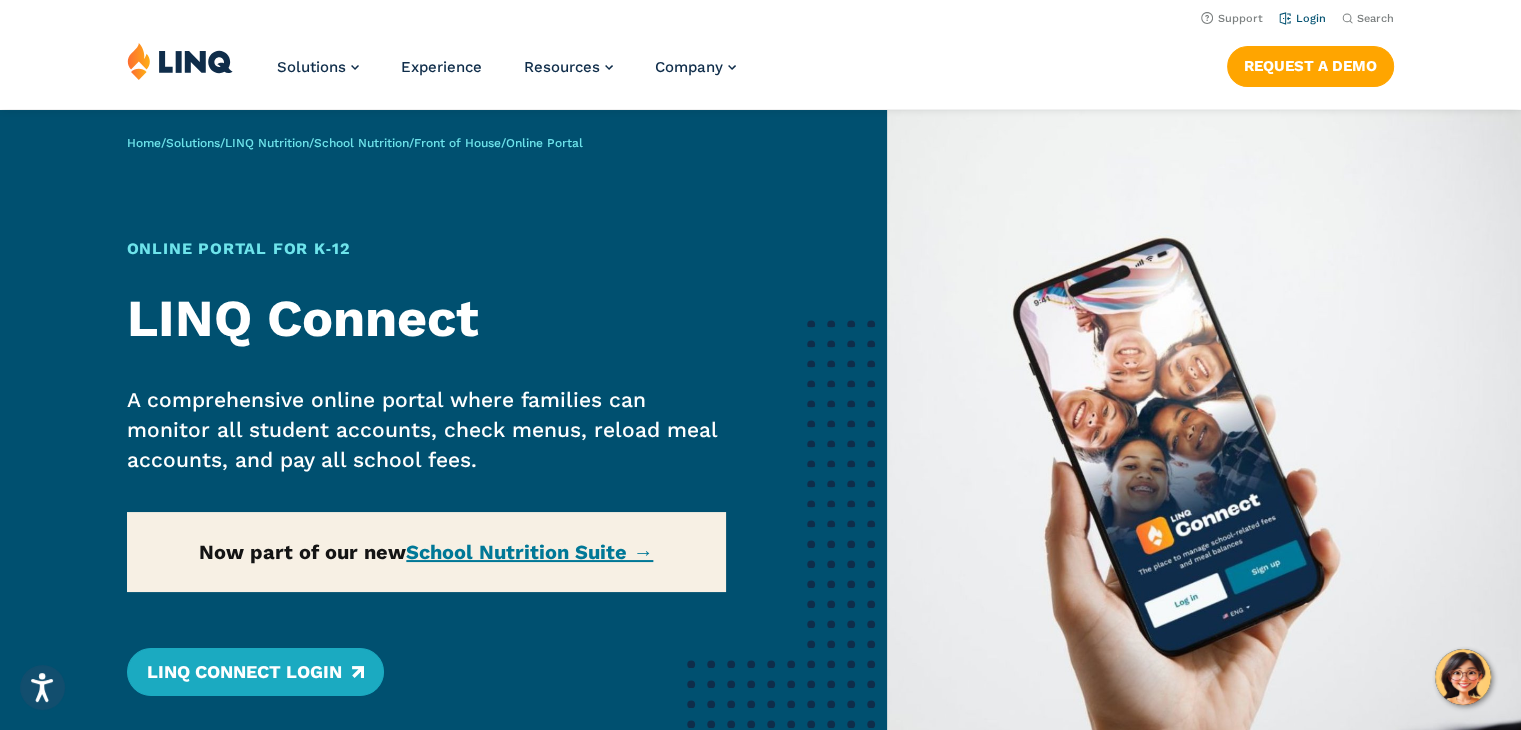 click on "Login" at bounding box center (1302, 18) 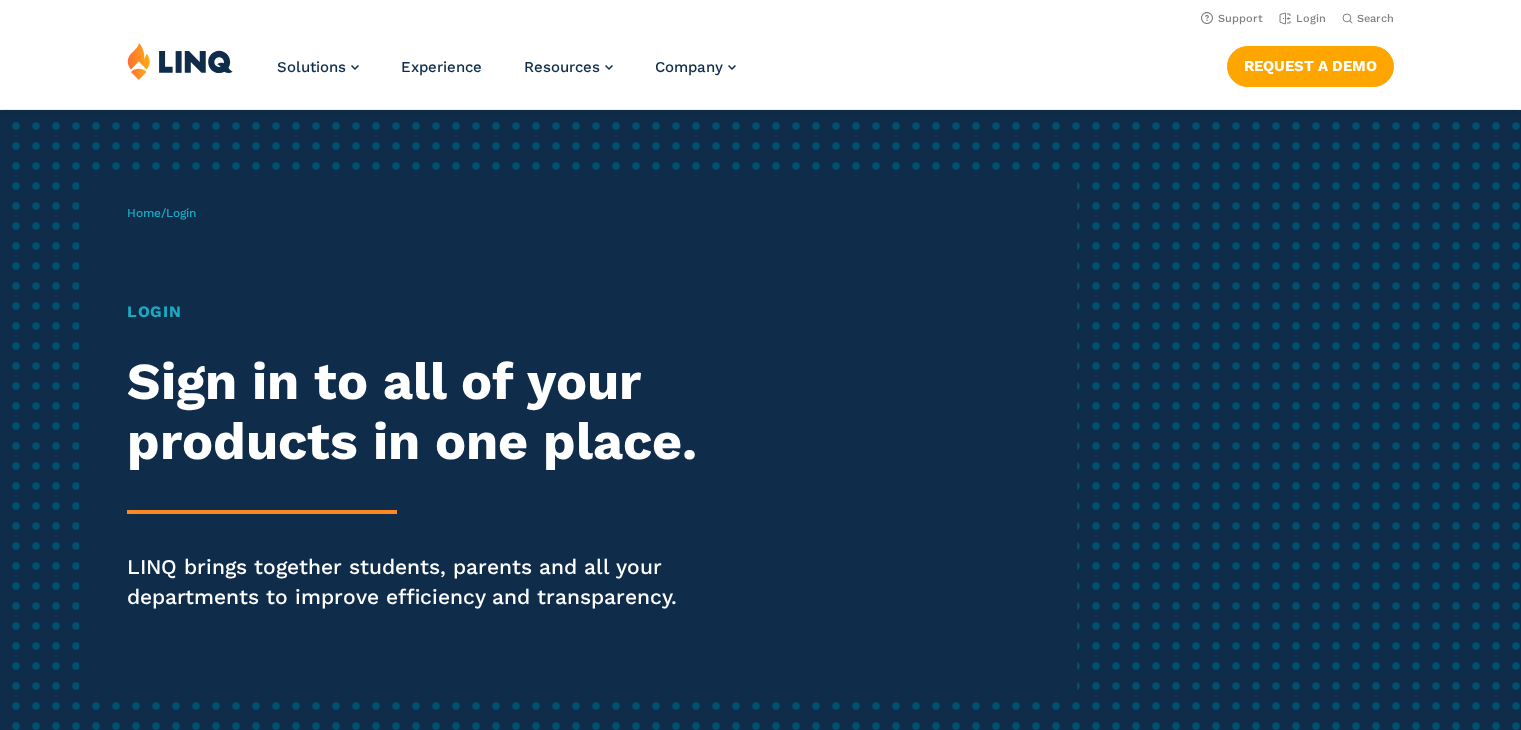 scroll, scrollTop: 0, scrollLeft: 0, axis: both 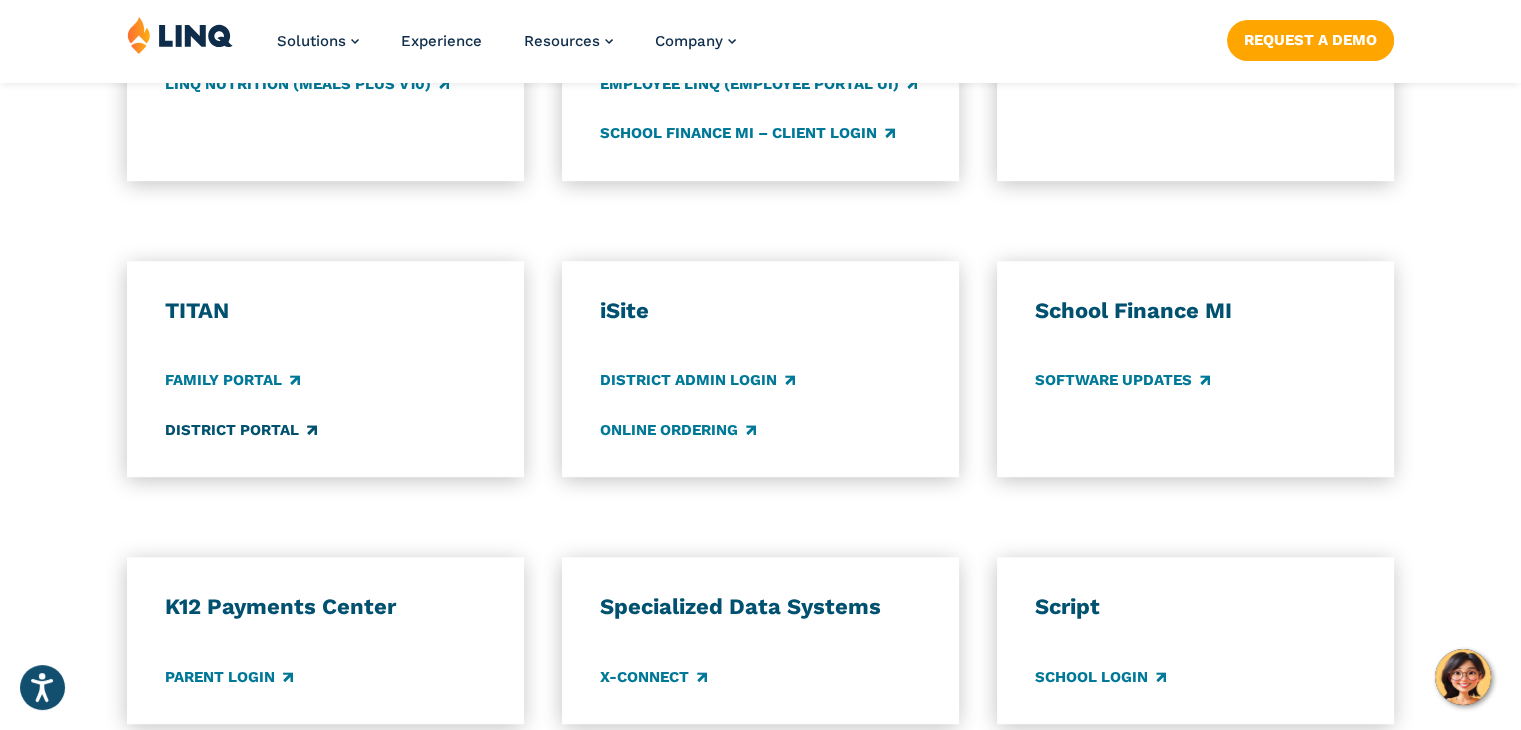 click on "District Portal" at bounding box center [241, 430] 